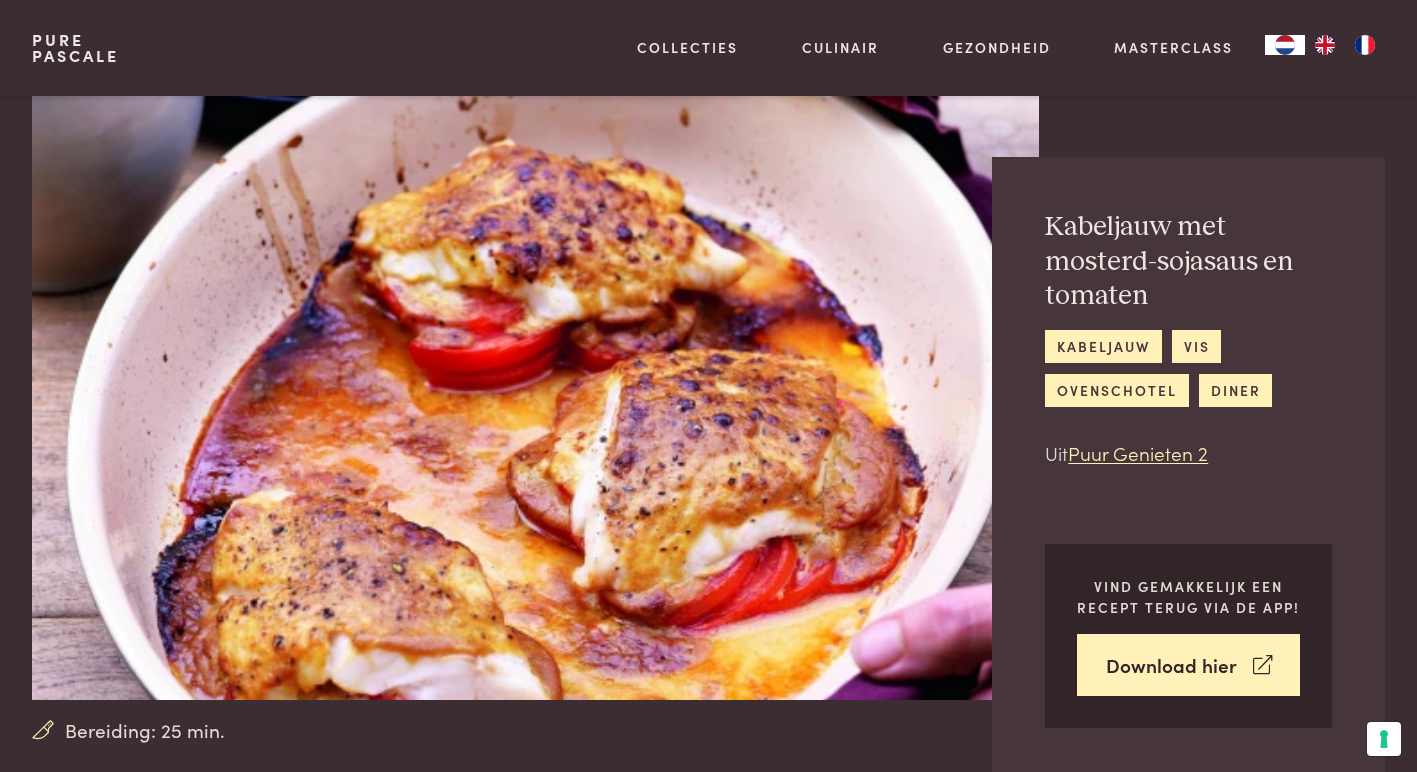 scroll, scrollTop: 1638, scrollLeft: 0, axis: vertical 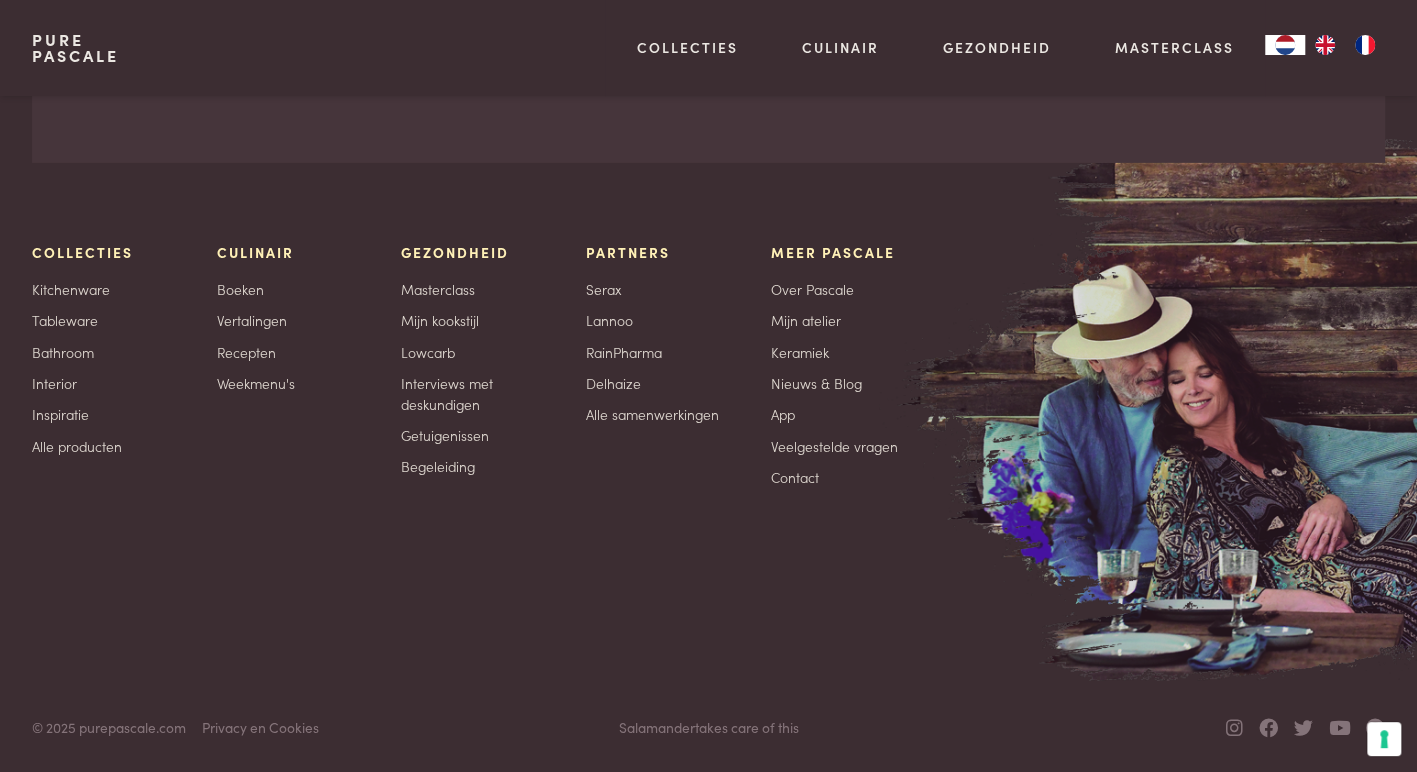 click on "Keramiek" at bounding box center [800, 352] 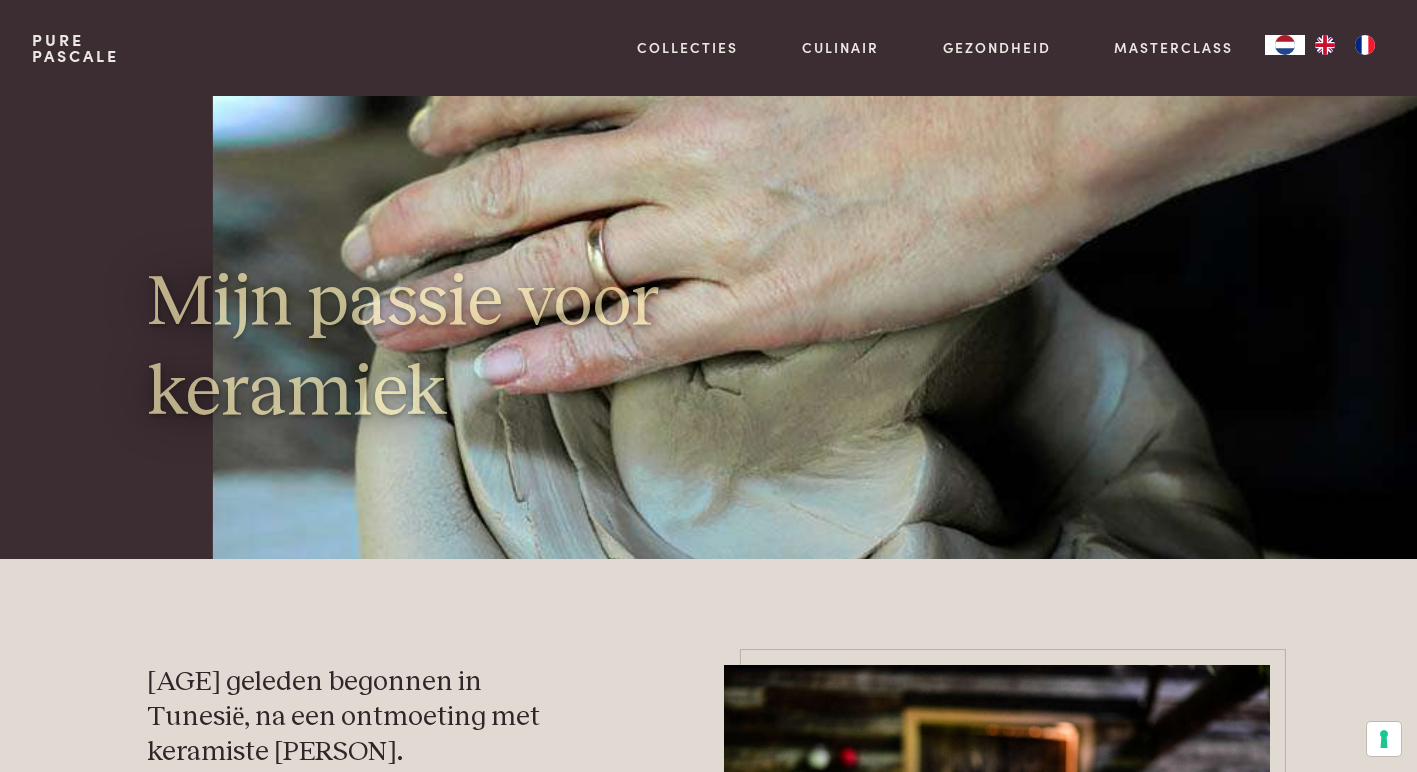 scroll, scrollTop: 0, scrollLeft: 0, axis: both 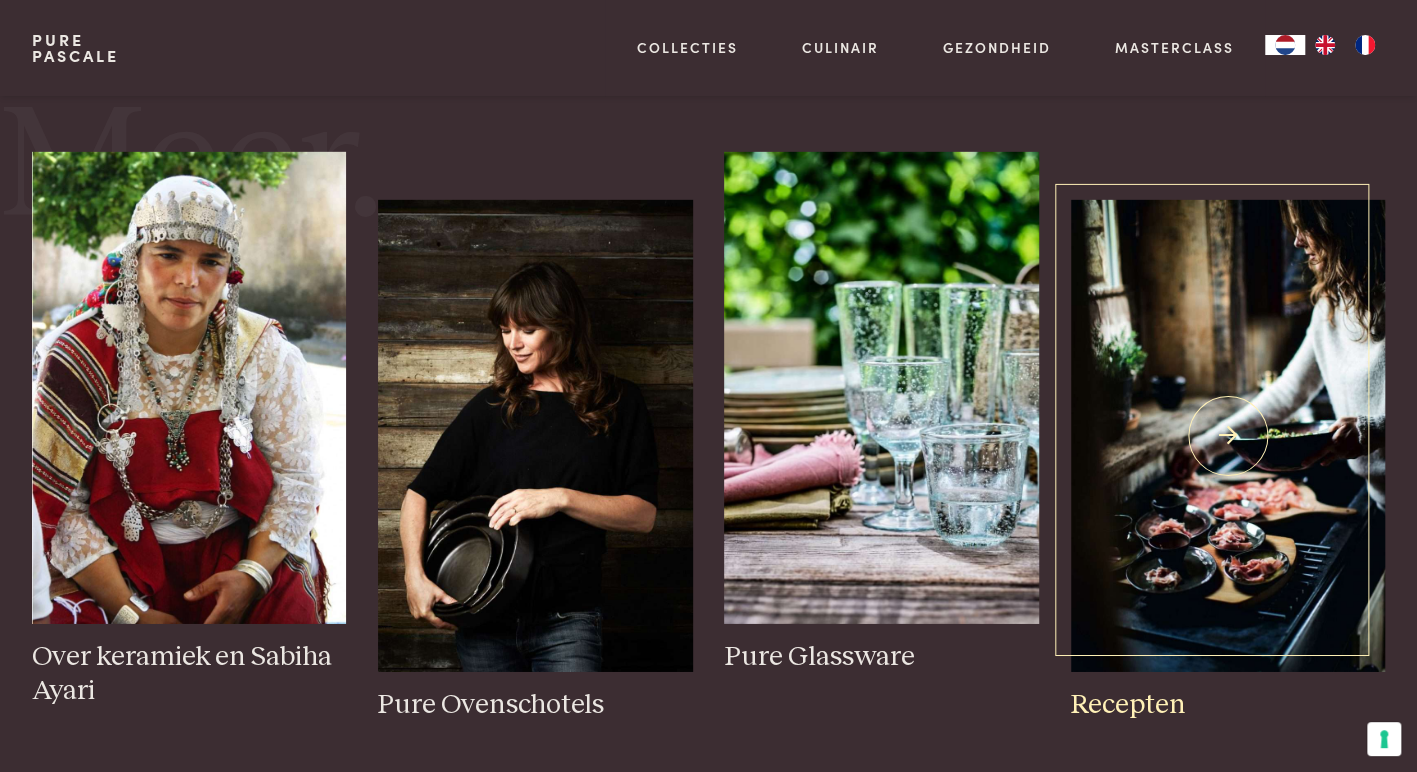 click on "Recepten" at bounding box center (1228, 705) 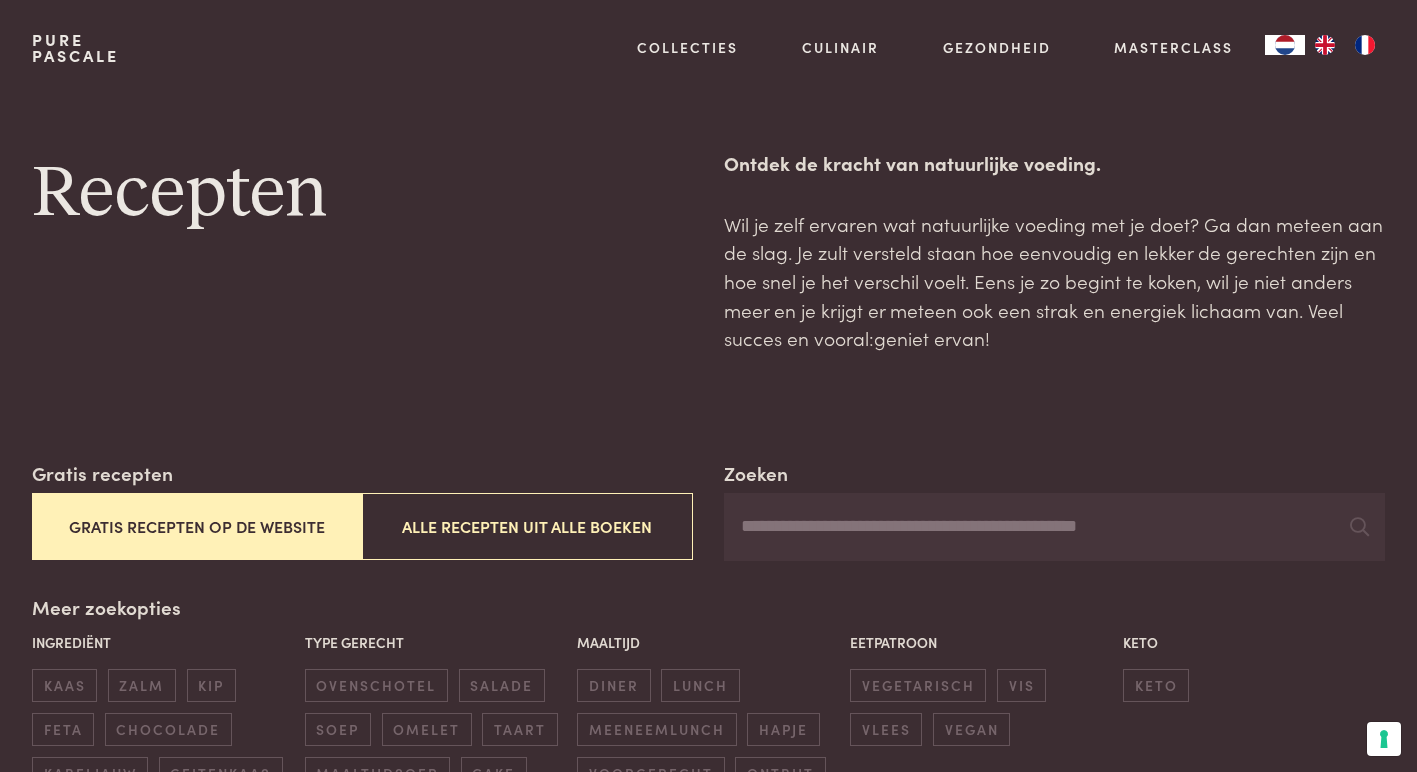 scroll, scrollTop: 0, scrollLeft: 0, axis: both 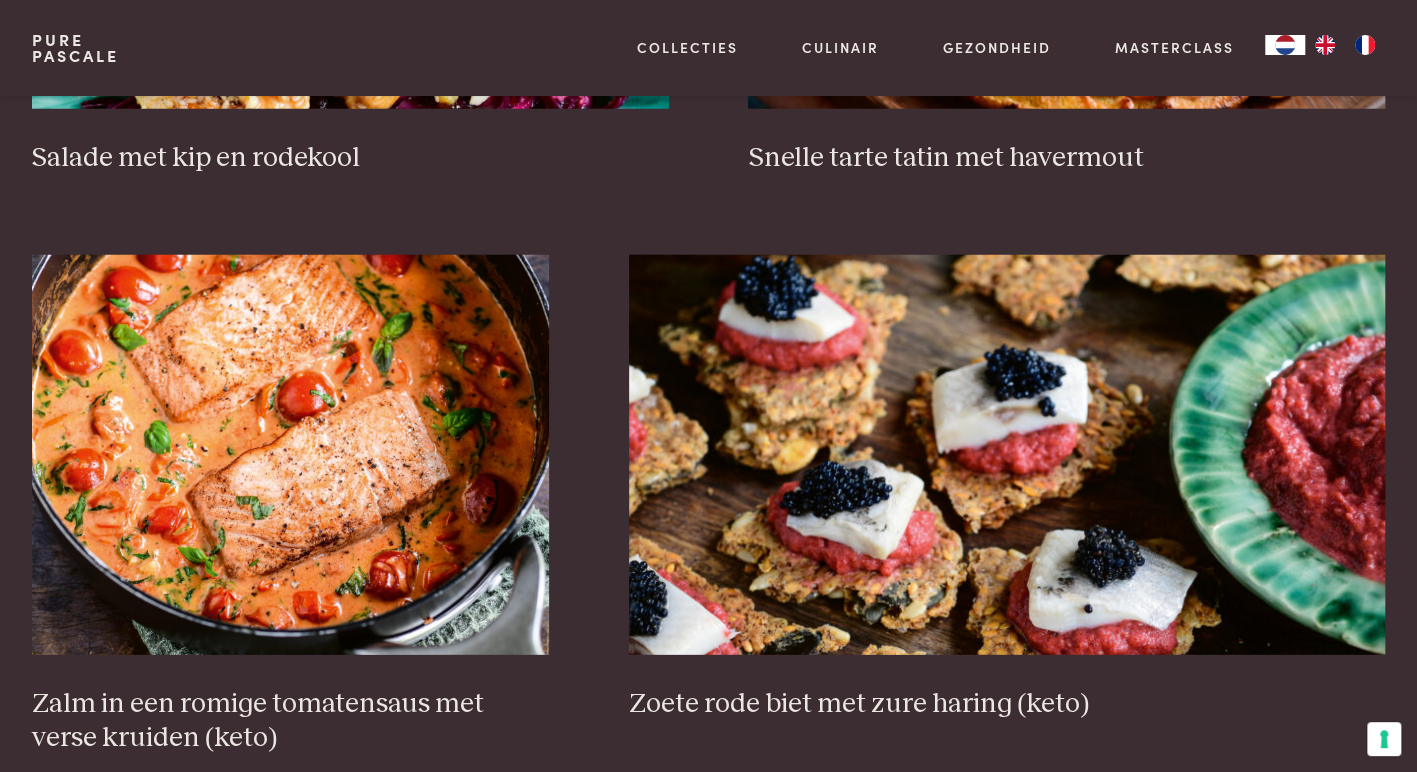 click at bounding box center [1007, 455] 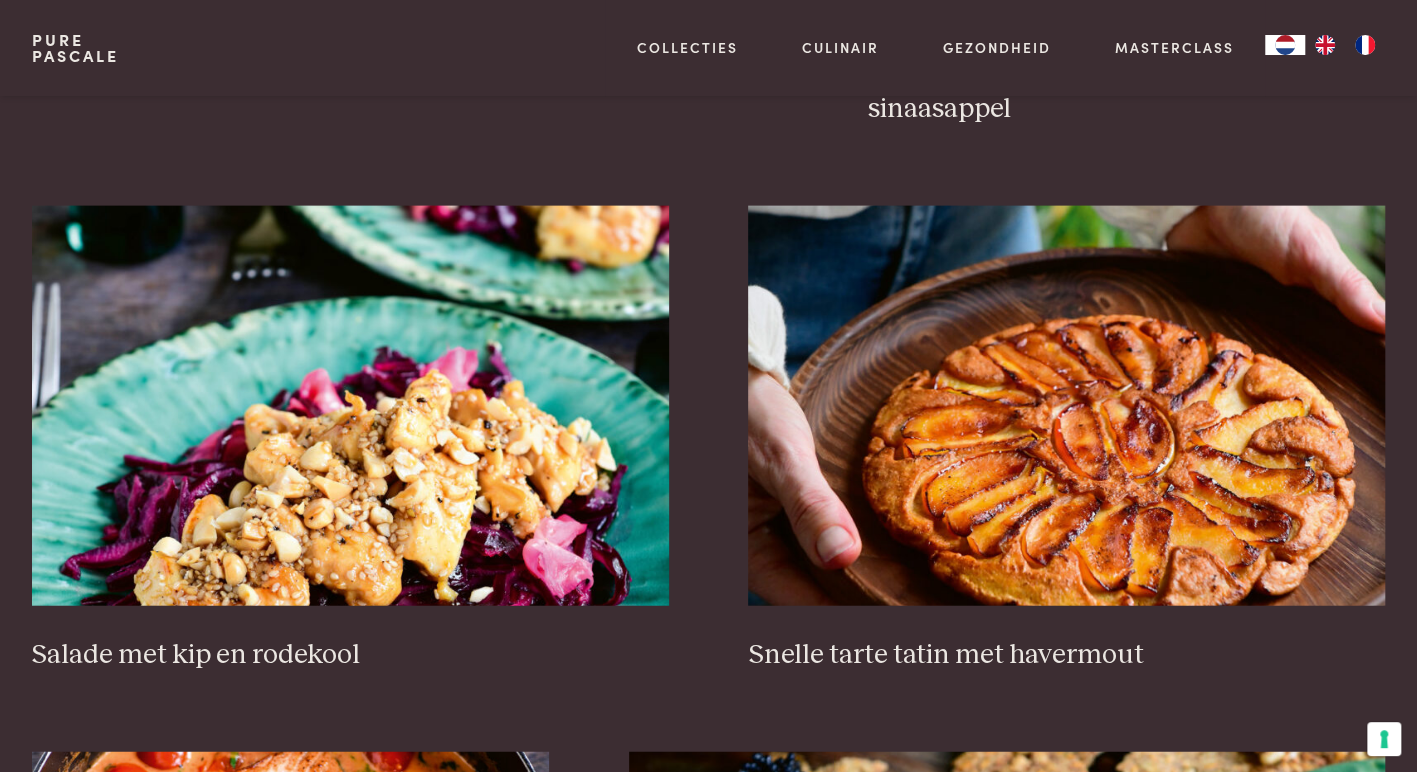 scroll, scrollTop: 2458, scrollLeft: 0, axis: vertical 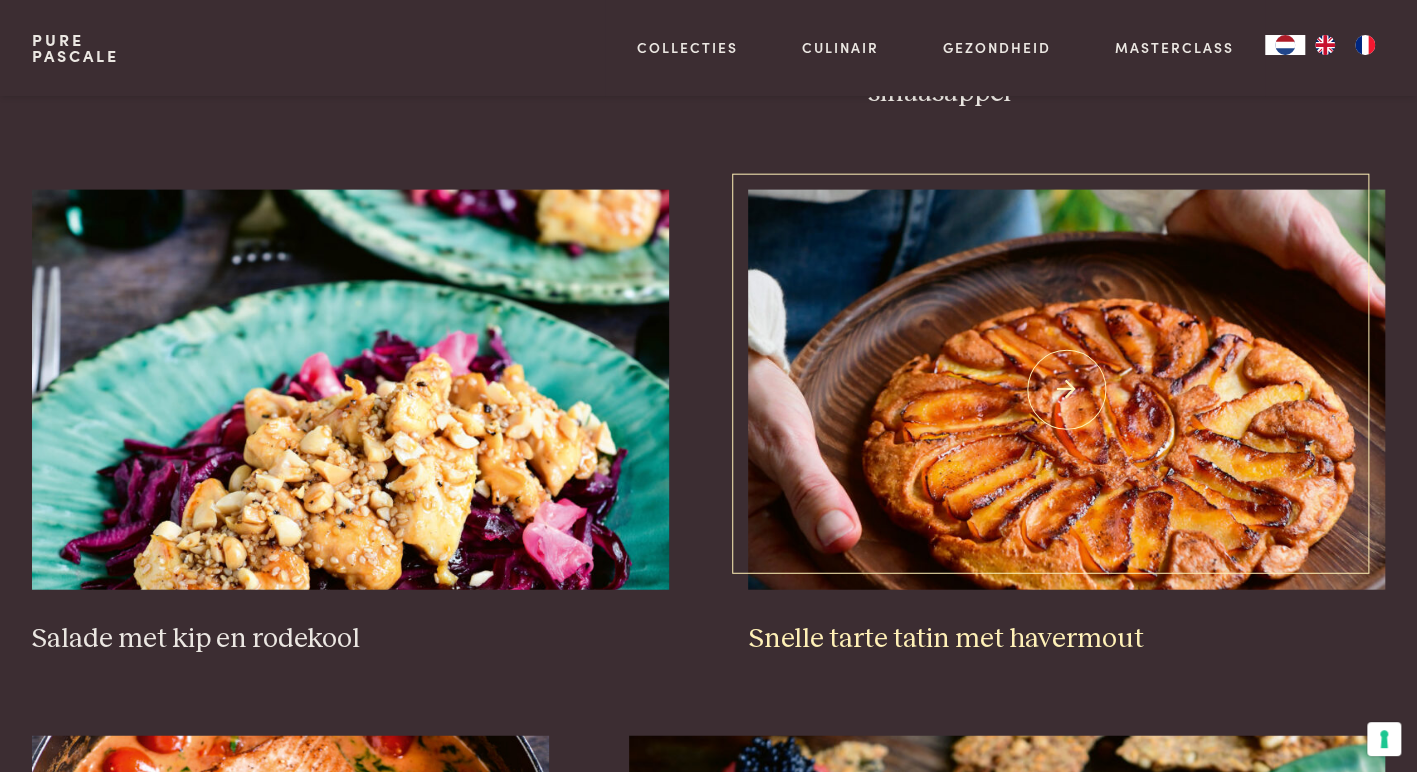 click at bounding box center [1066, 390] 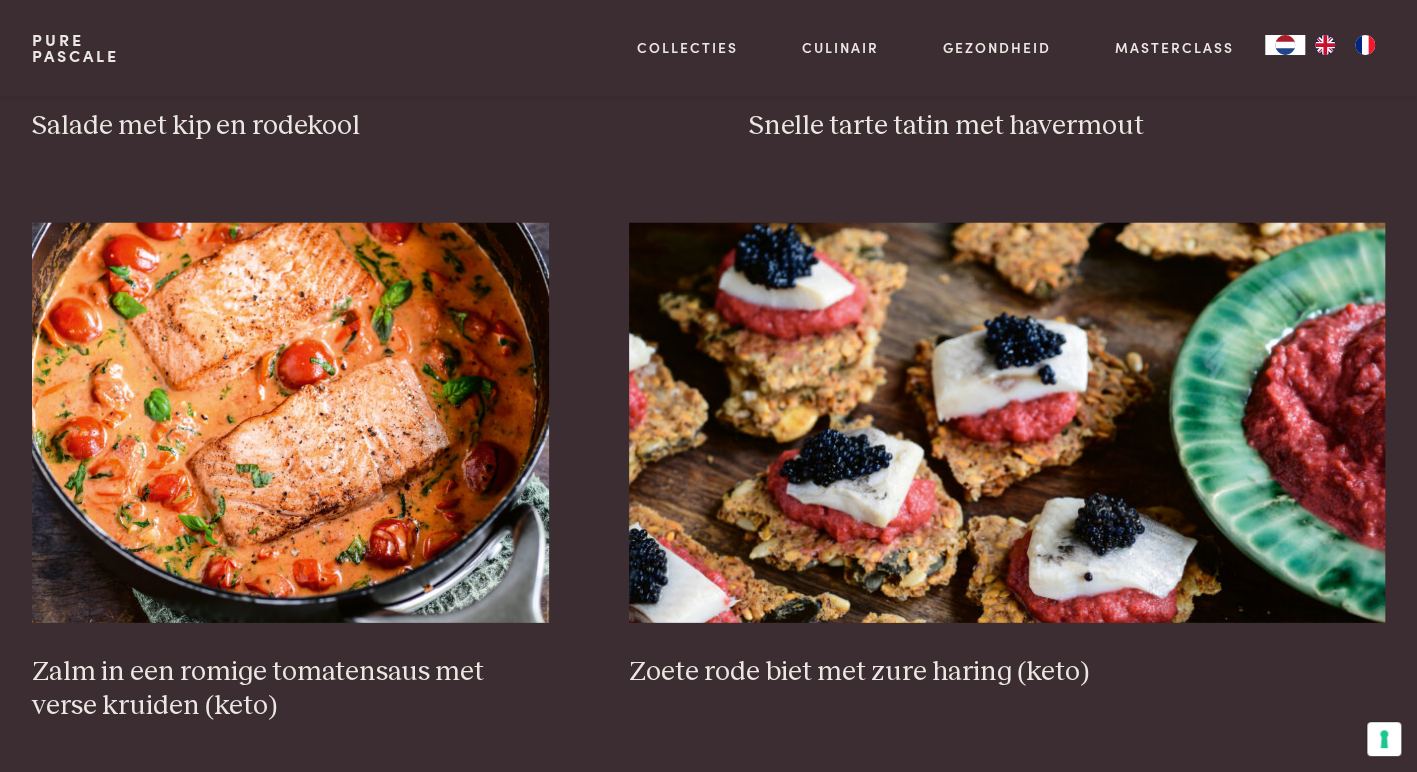 scroll, scrollTop: 2978, scrollLeft: 0, axis: vertical 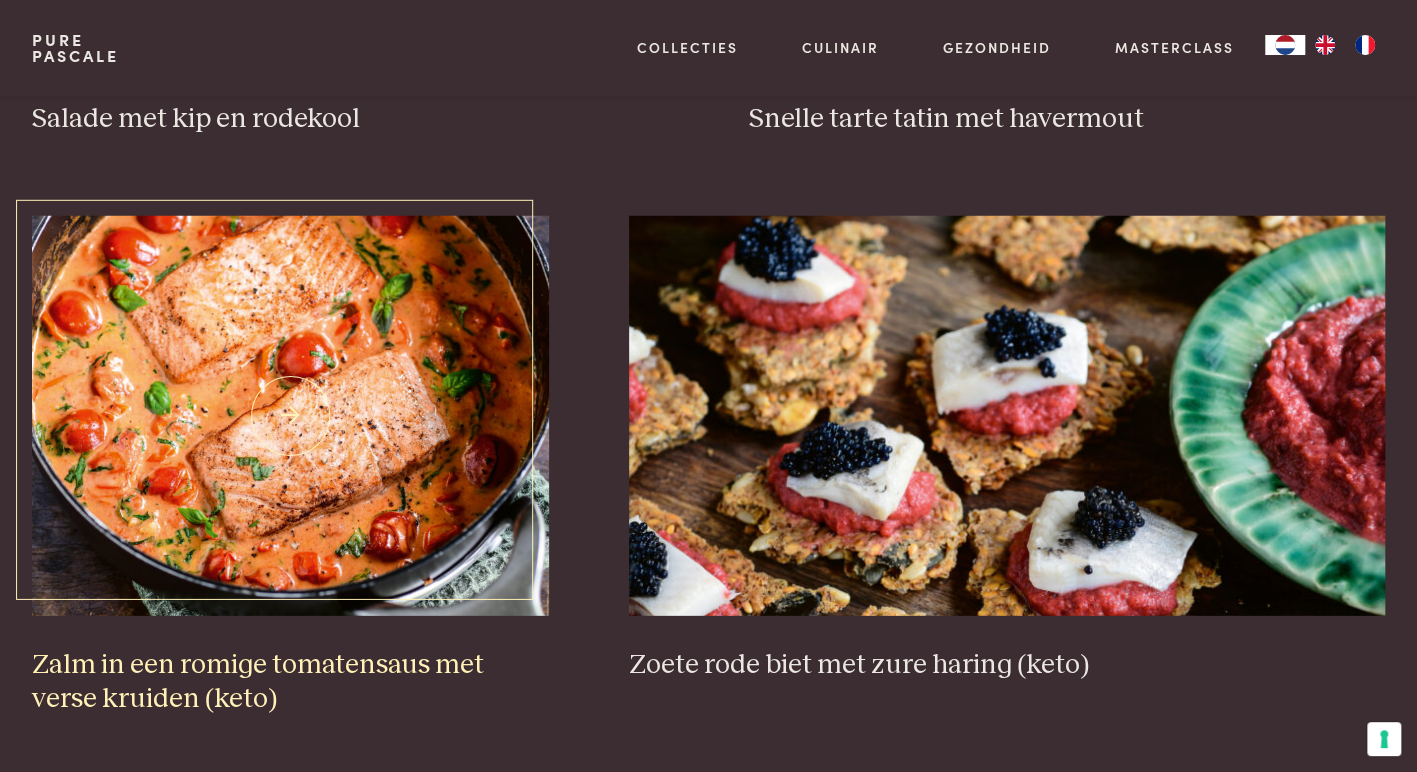 click at bounding box center [290, 416] 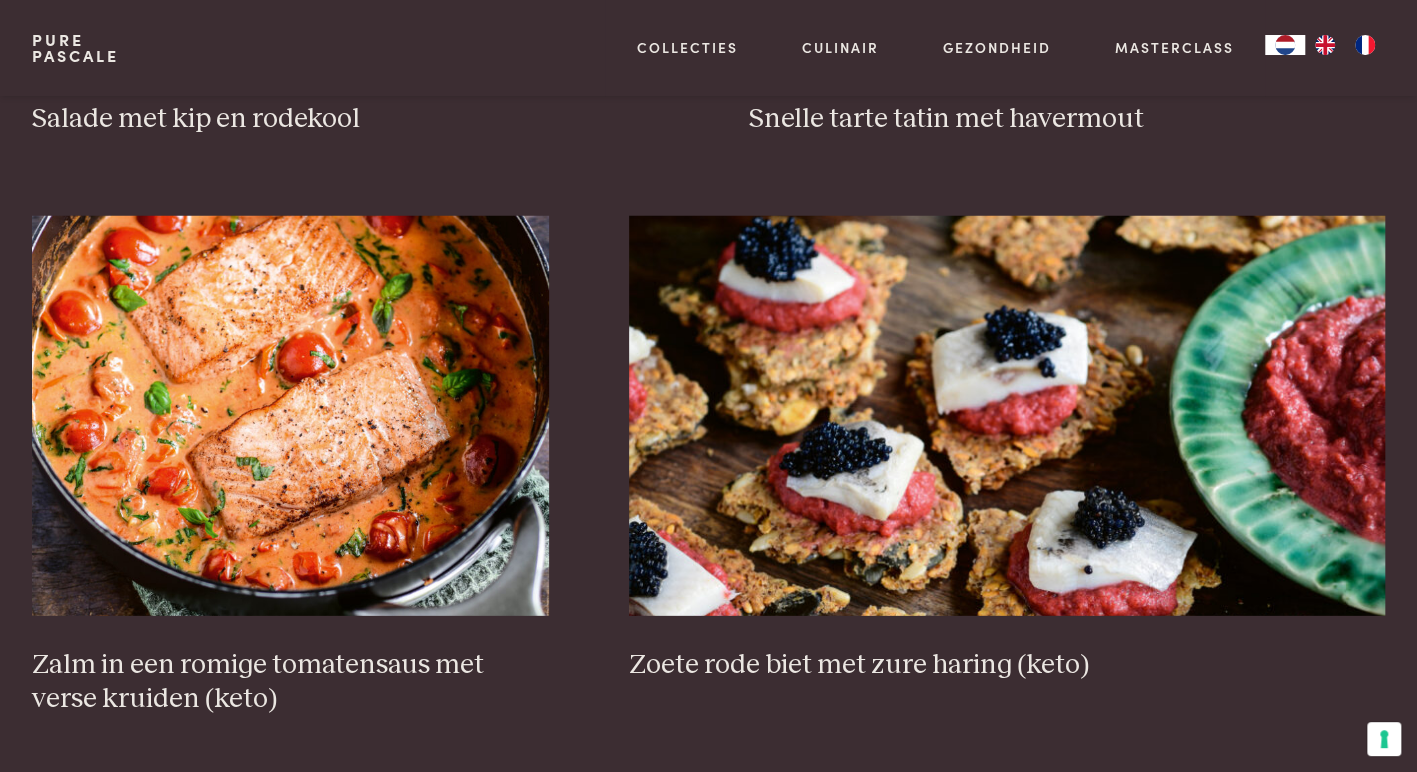 scroll, scrollTop: 0, scrollLeft: 0, axis: both 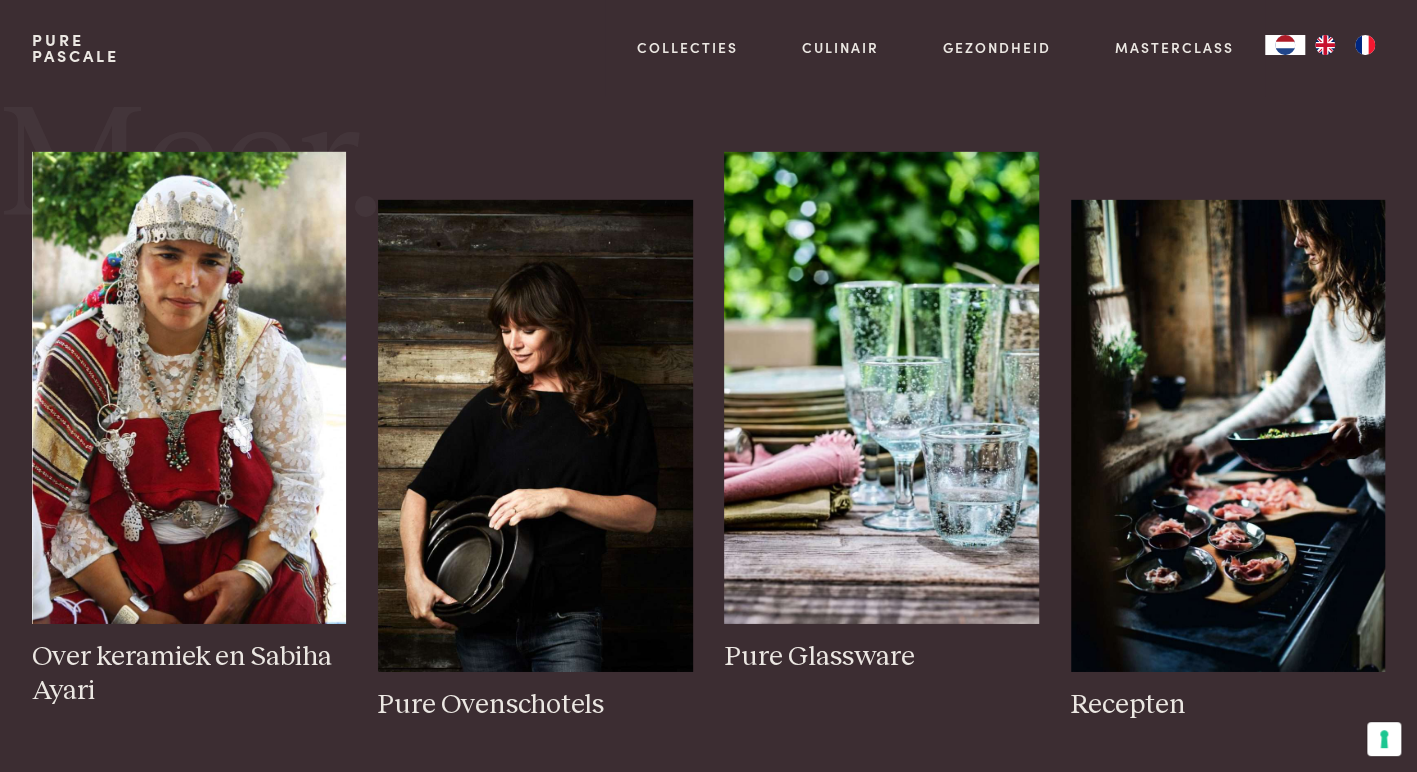 click at bounding box center (535, 436) 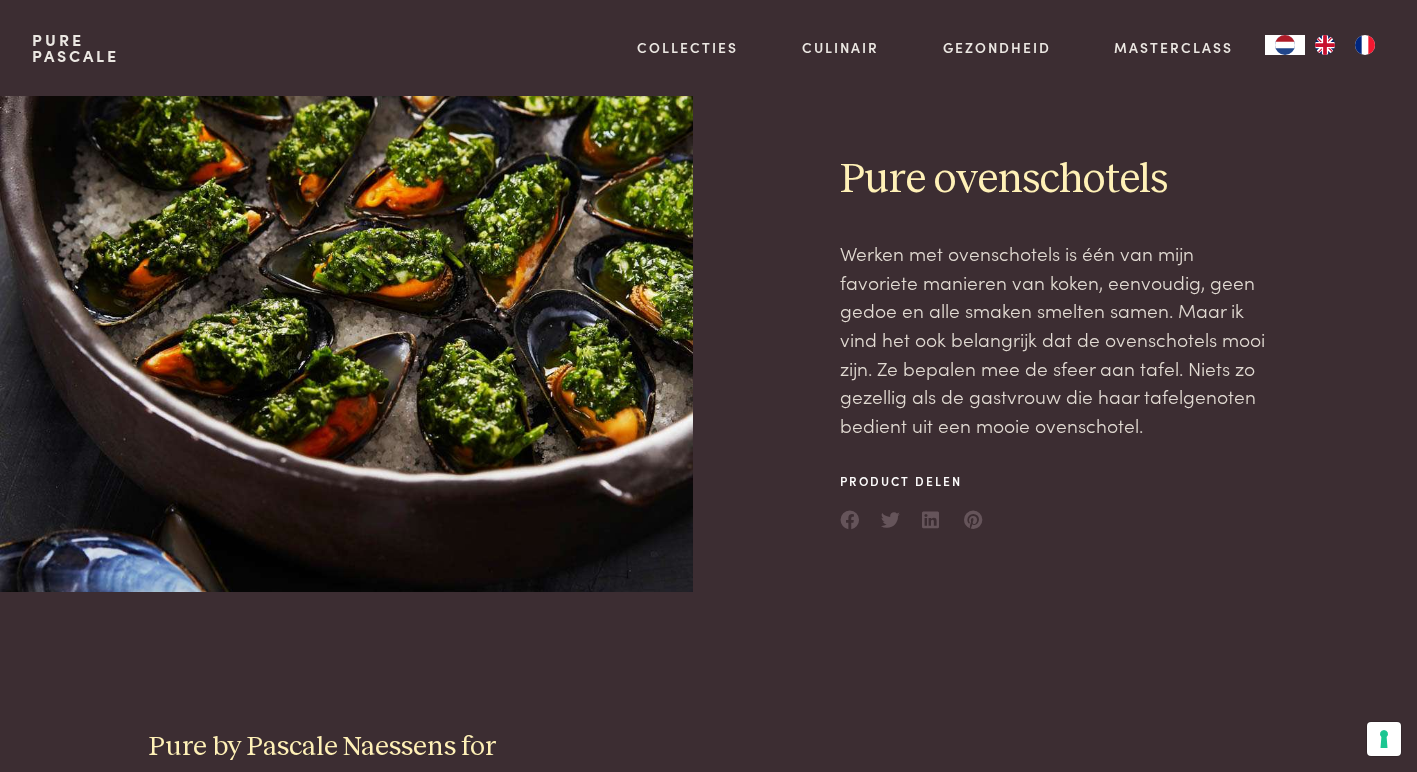 scroll, scrollTop: 0, scrollLeft: 0, axis: both 